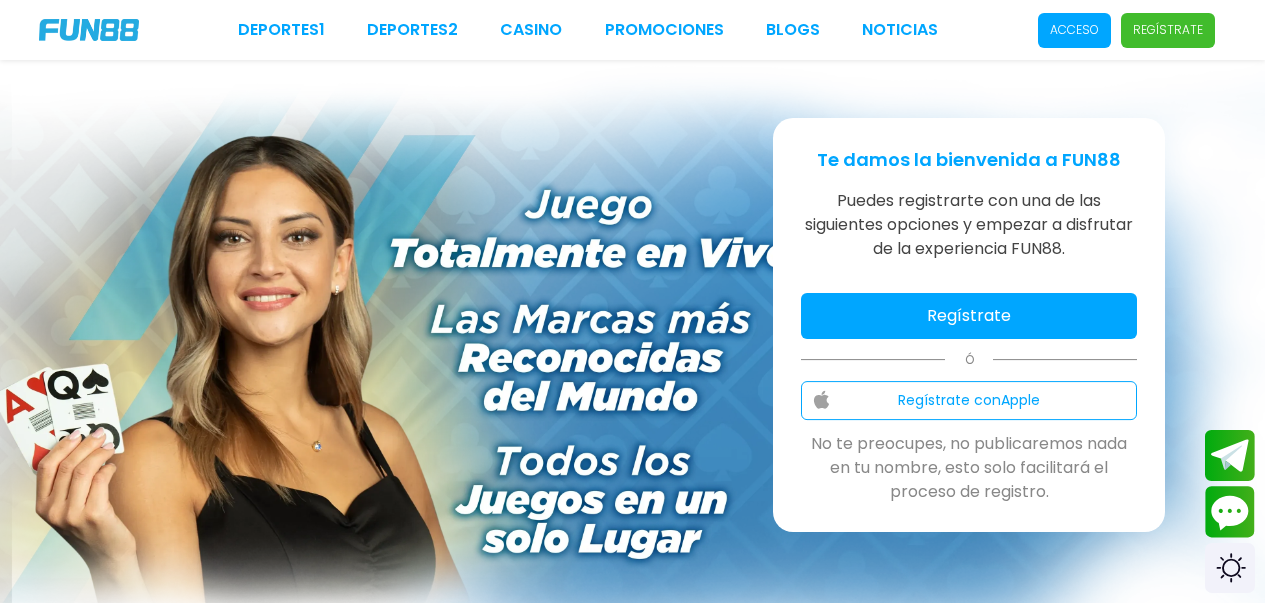 scroll, scrollTop: 0, scrollLeft: 0, axis: both 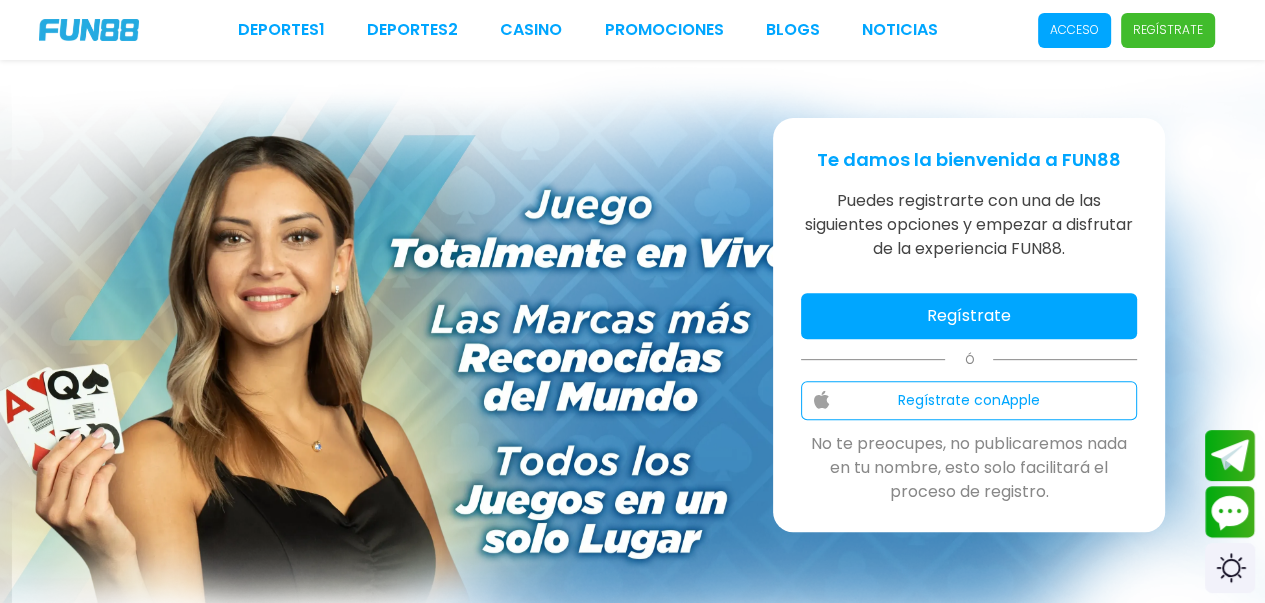 click on "Acceso" at bounding box center [1074, 30] 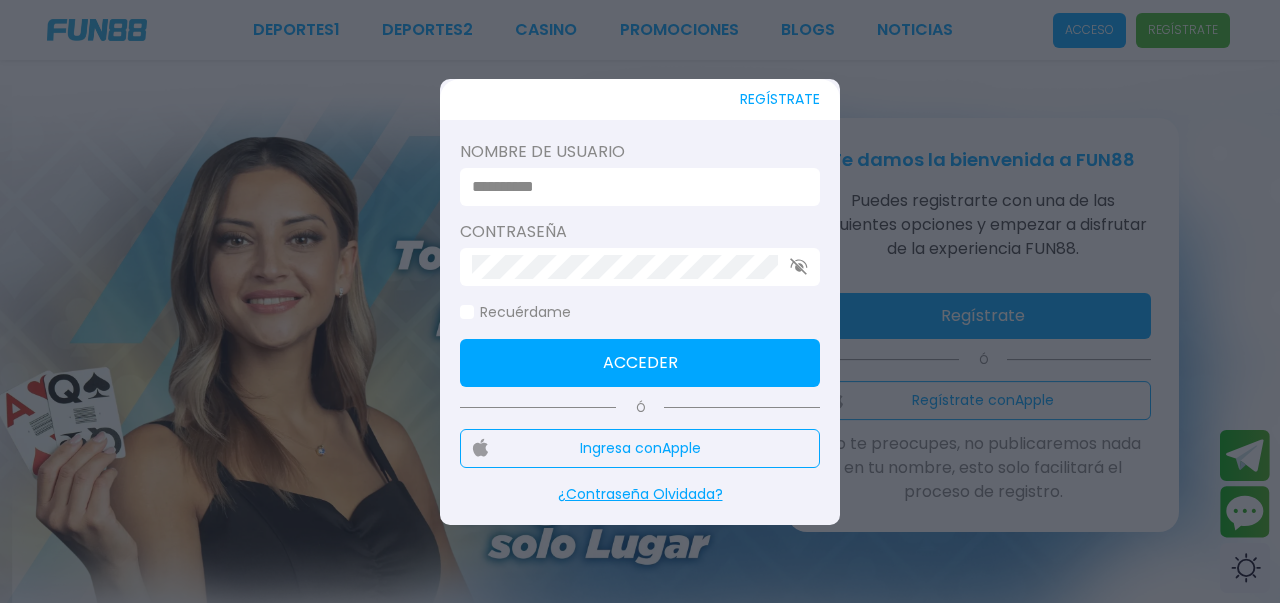 click at bounding box center (634, 187) 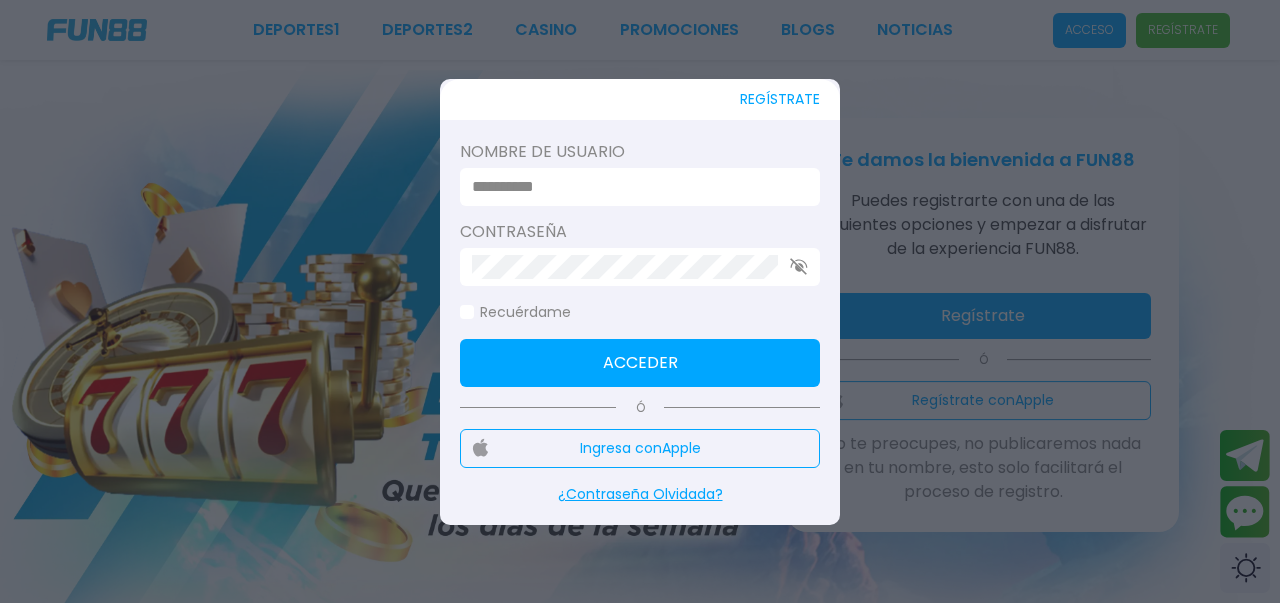 type on "*********" 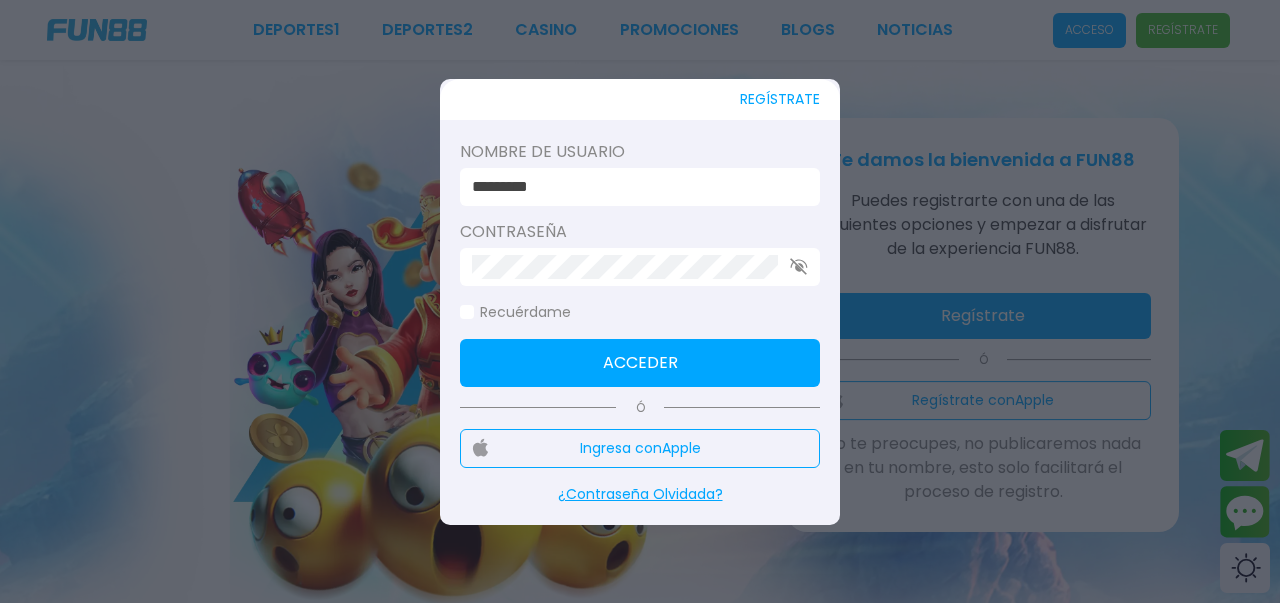 click at bounding box center (467, 312) 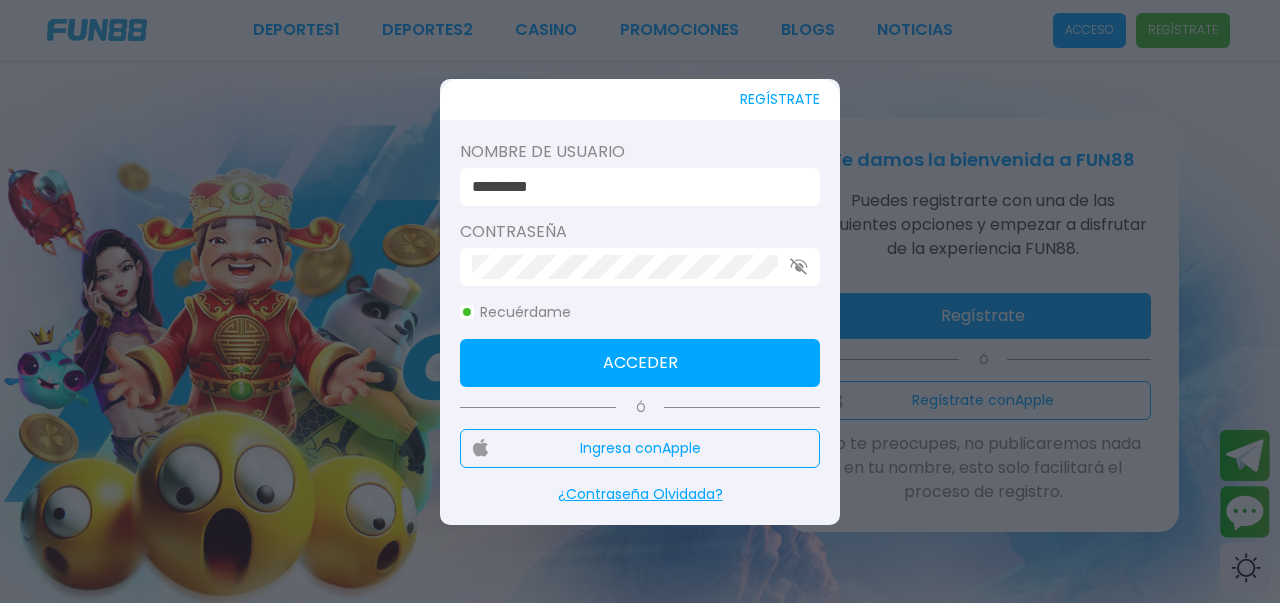 click on "Acceder" at bounding box center (640, 363) 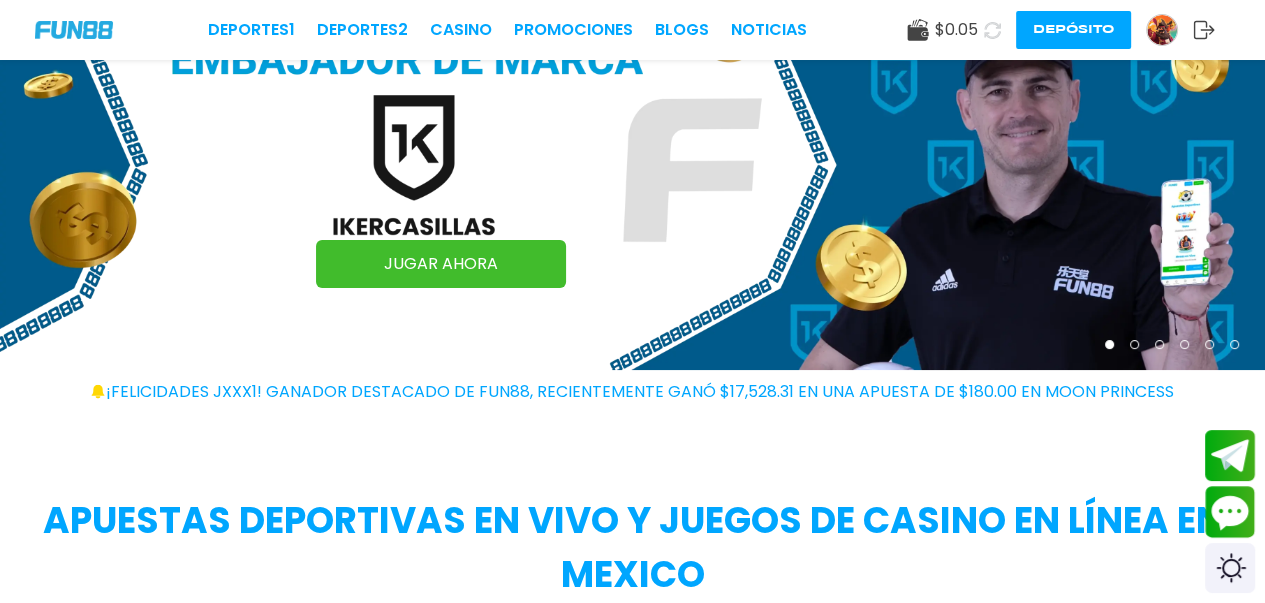 scroll, scrollTop: 400, scrollLeft: 0, axis: vertical 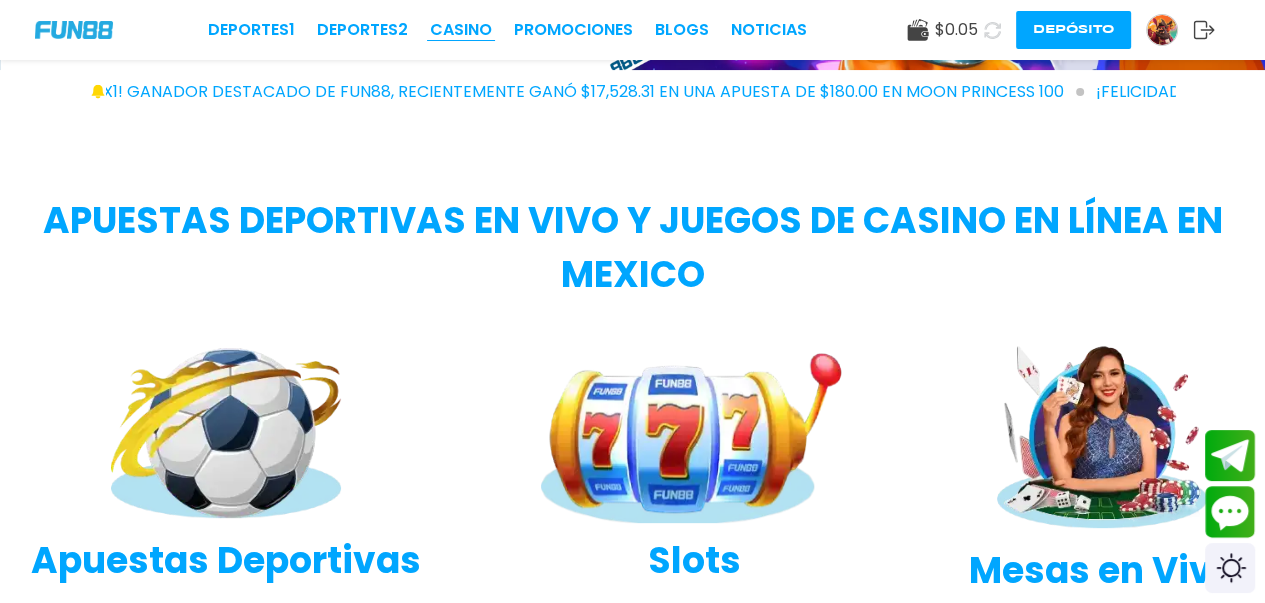 click on "CASINO" at bounding box center (461, 30) 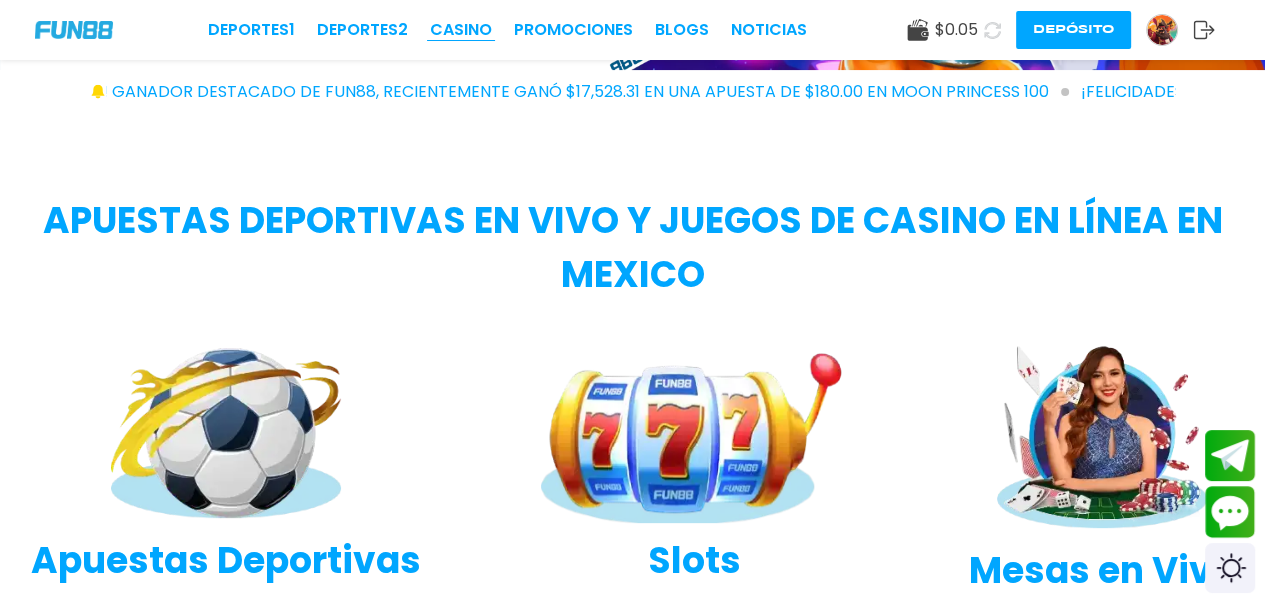 scroll, scrollTop: 0, scrollLeft: 0, axis: both 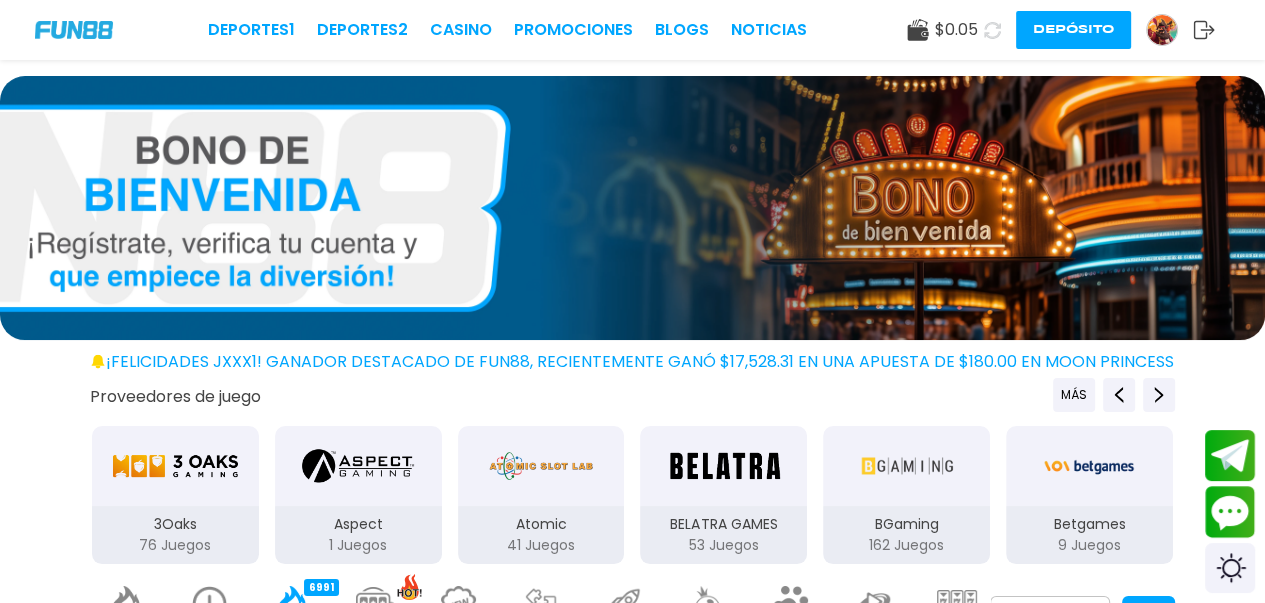 click on "Deportes  1 Deportes  2 CASINO Promociones BLOGS NOTICIAS $ 0.05 Depósito" at bounding box center [632, 30] 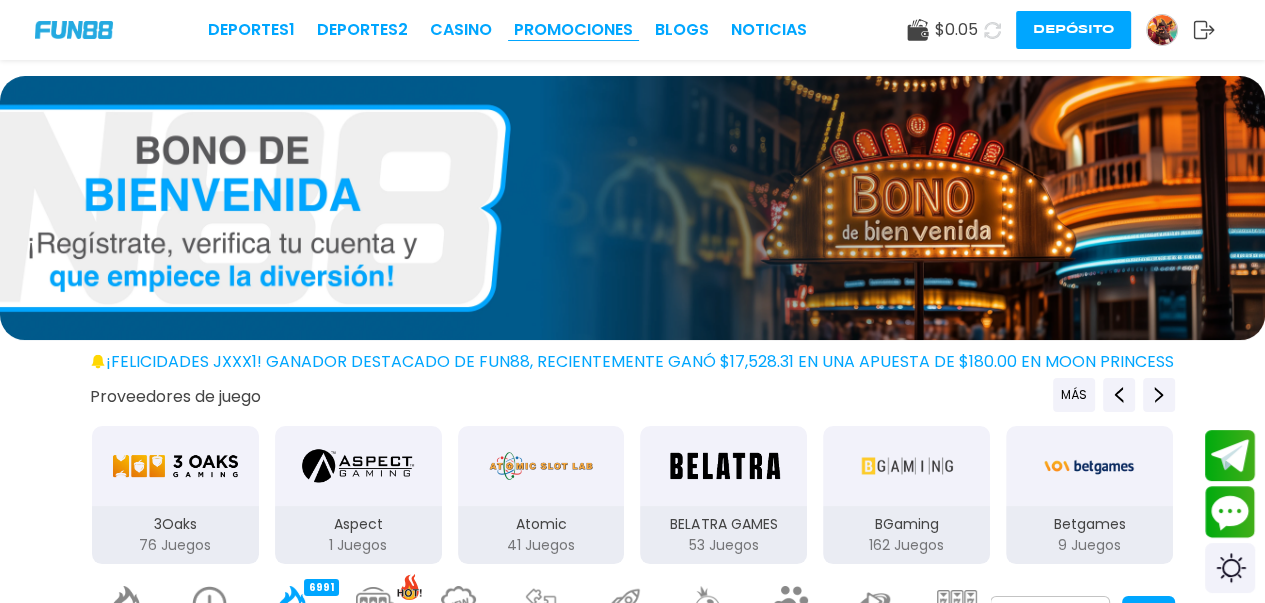 click on "Promociones" at bounding box center [573, 30] 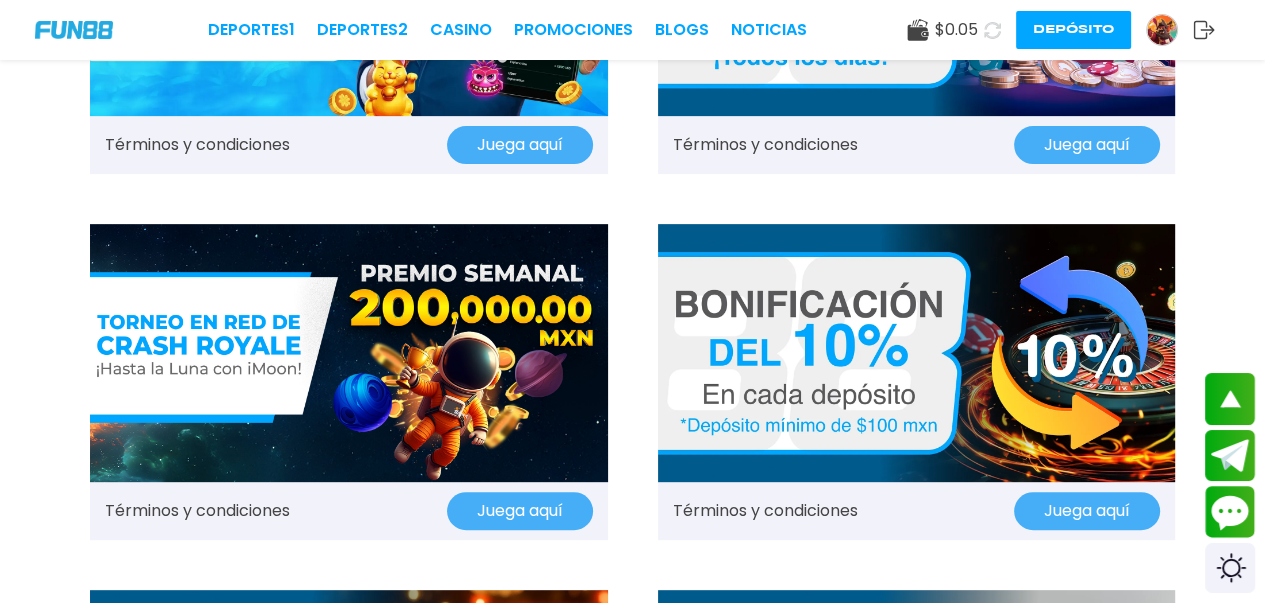 scroll, scrollTop: 600, scrollLeft: 0, axis: vertical 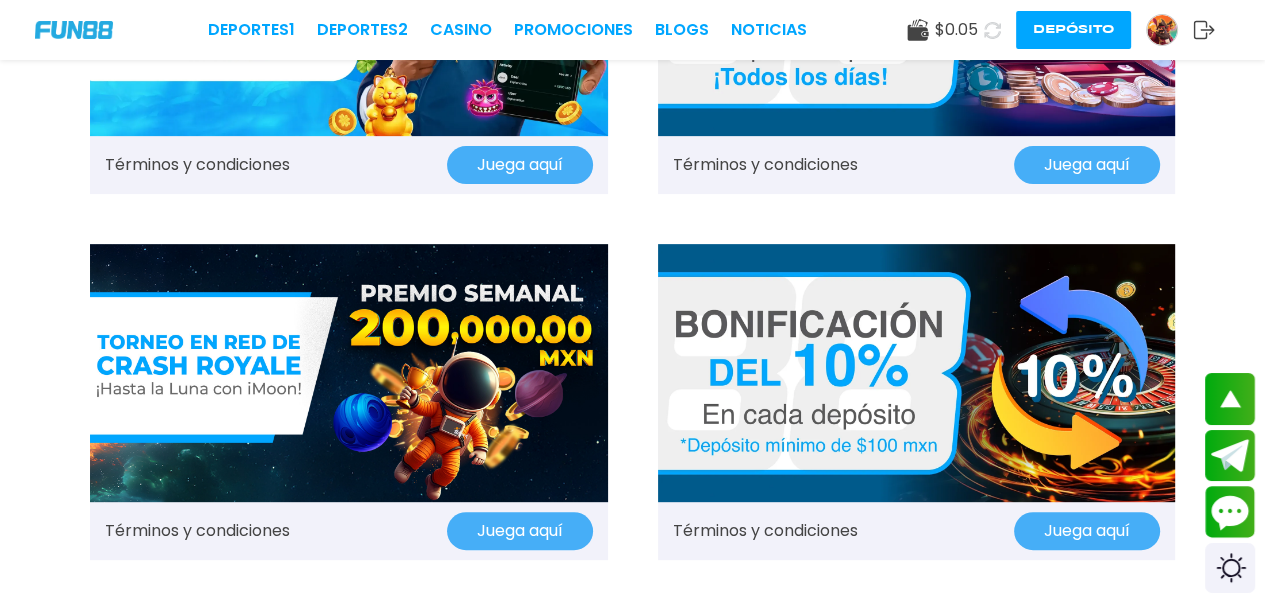 click on "Términos y condiciones Juega aquí" at bounding box center [917, 165] 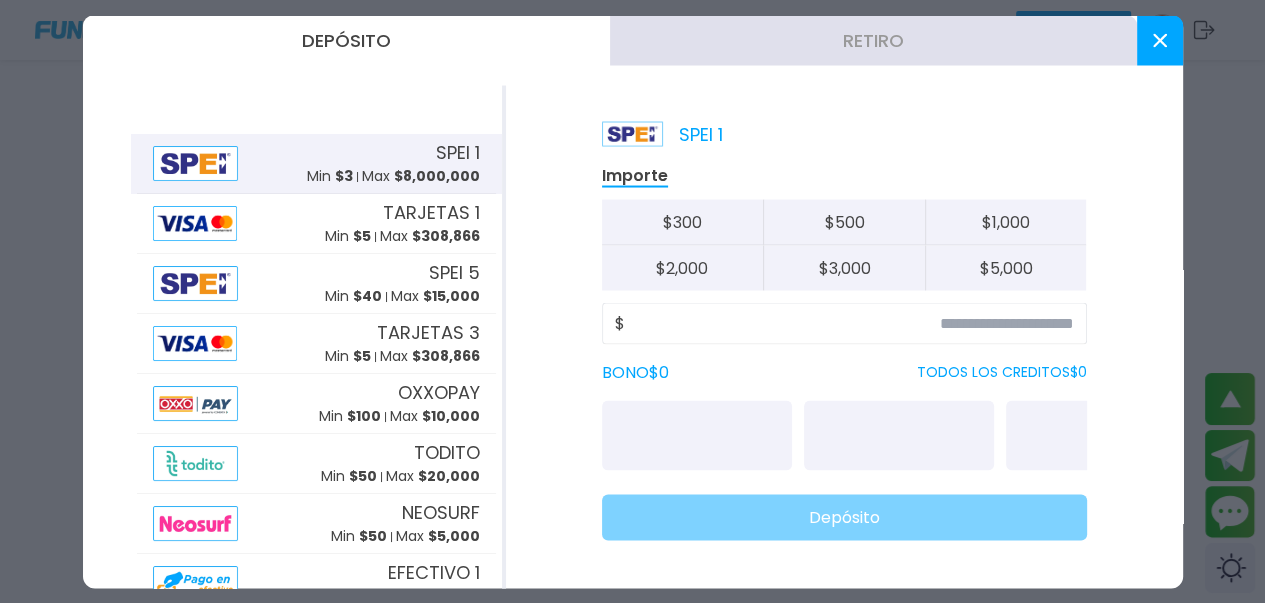 scroll, scrollTop: 29, scrollLeft: 0, axis: vertical 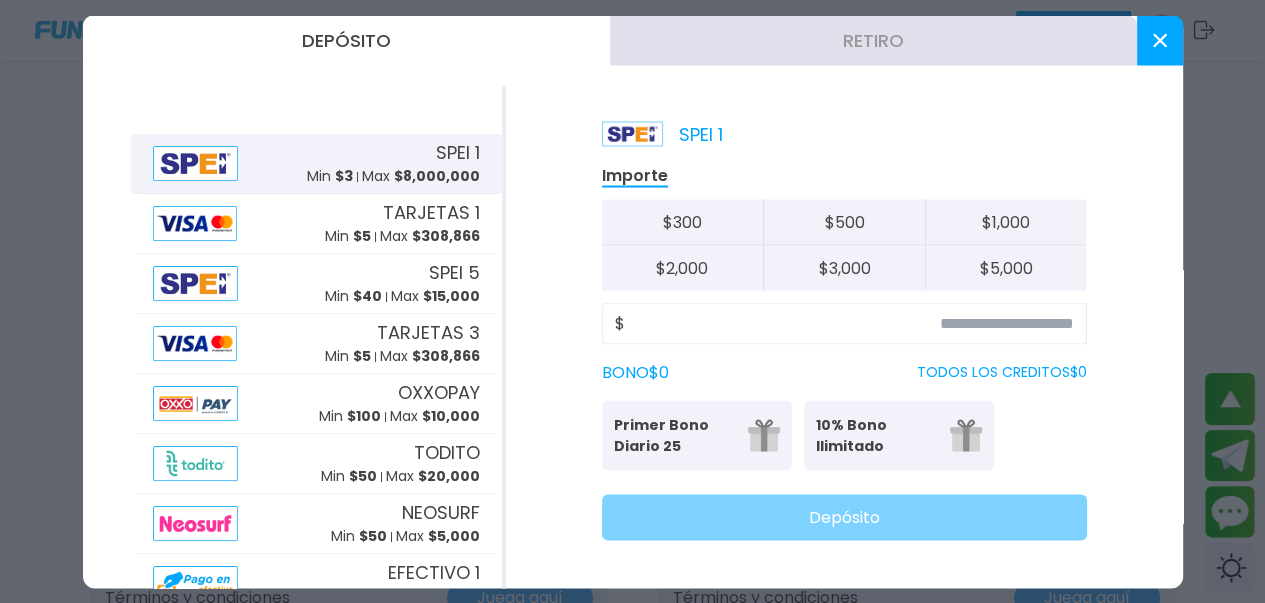 click 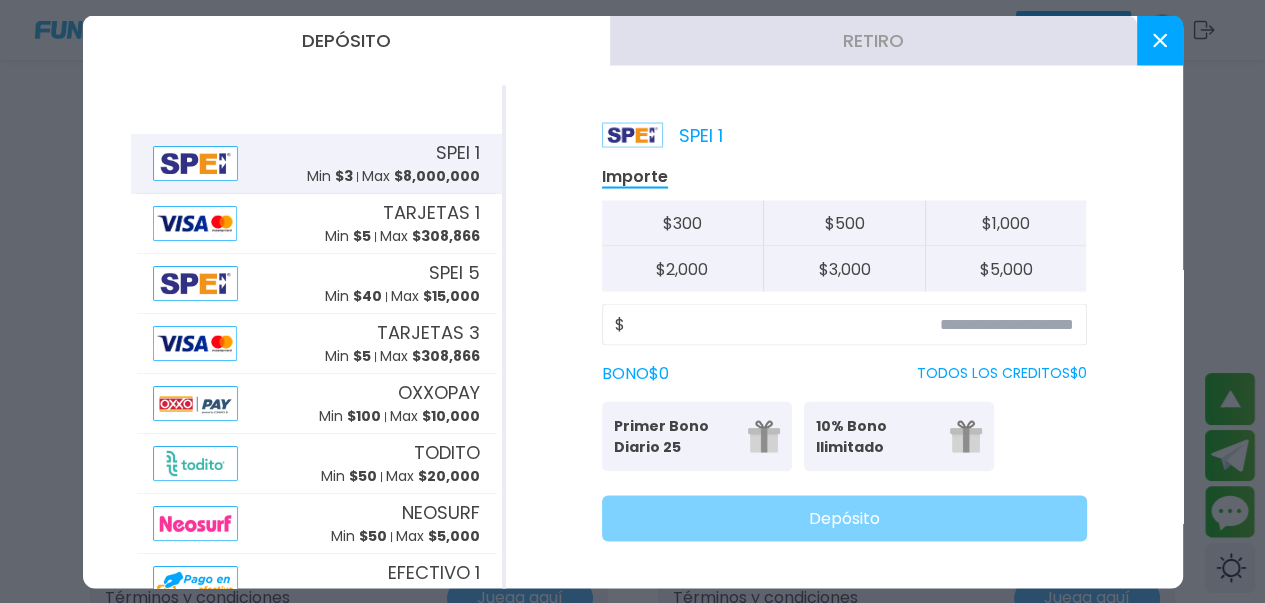 click 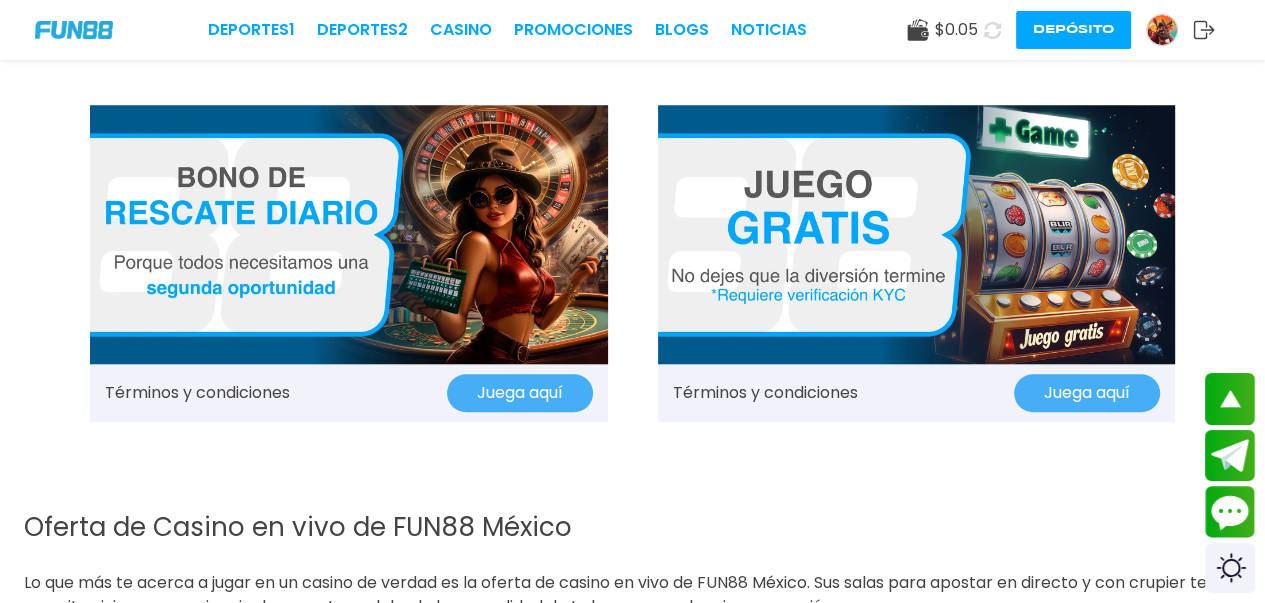 scroll, scrollTop: 1600, scrollLeft: 0, axis: vertical 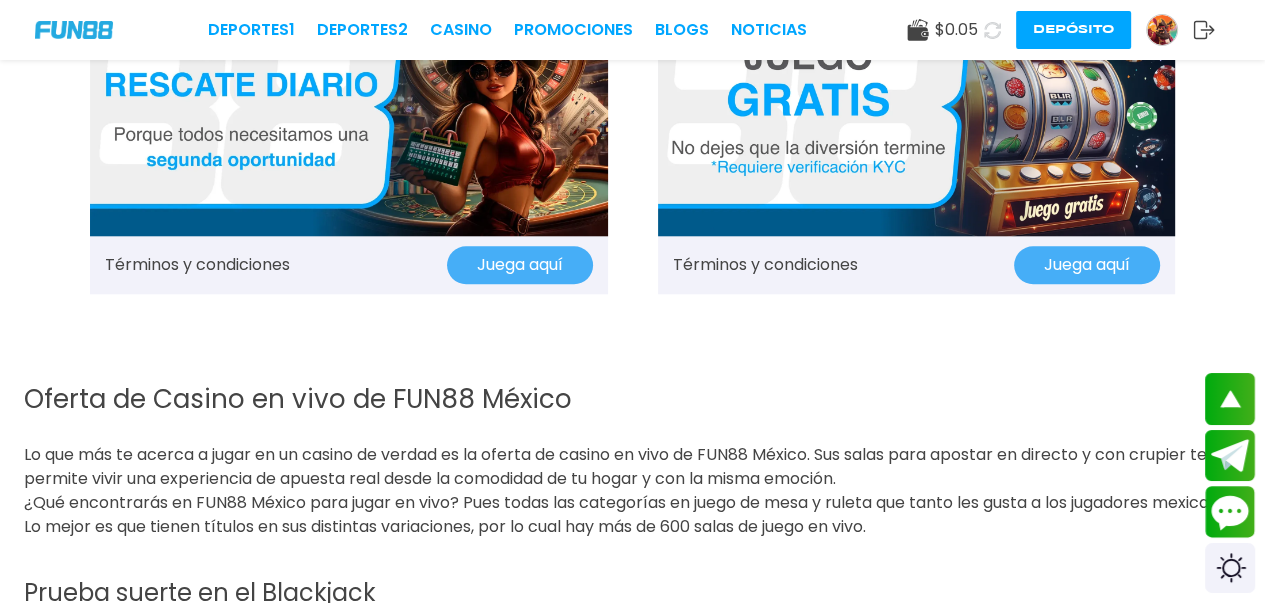 click on "Juega aquí" at bounding box center (1087, 265) 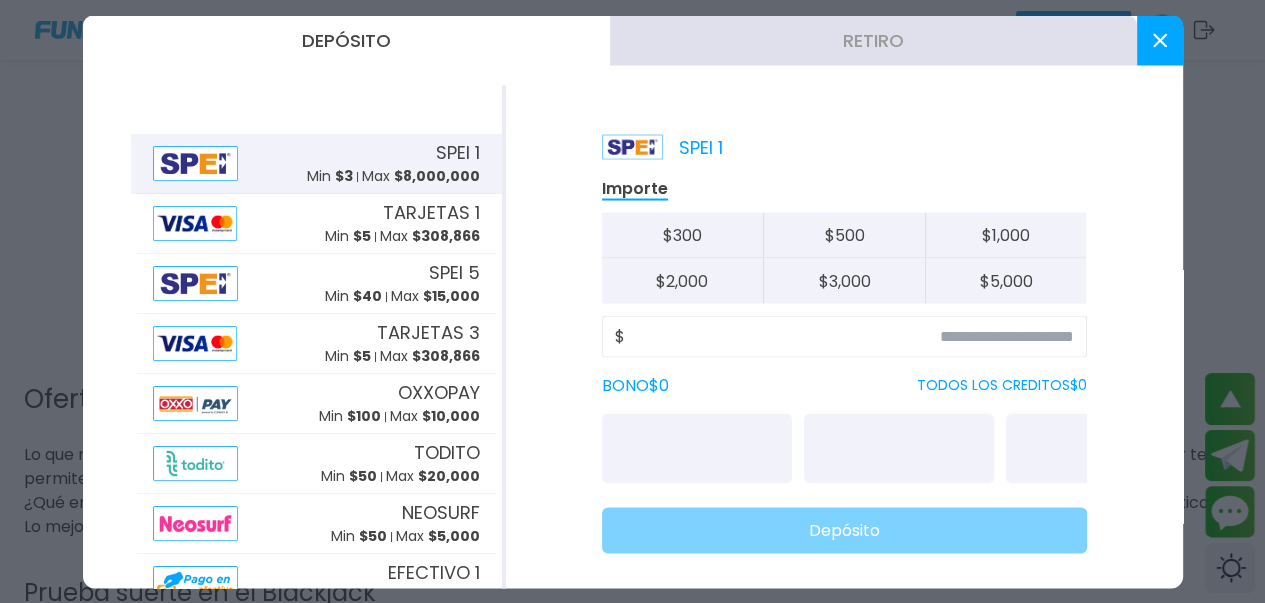 scroll, scrollTop: 29, scrollLeft: 0, axis: vertical 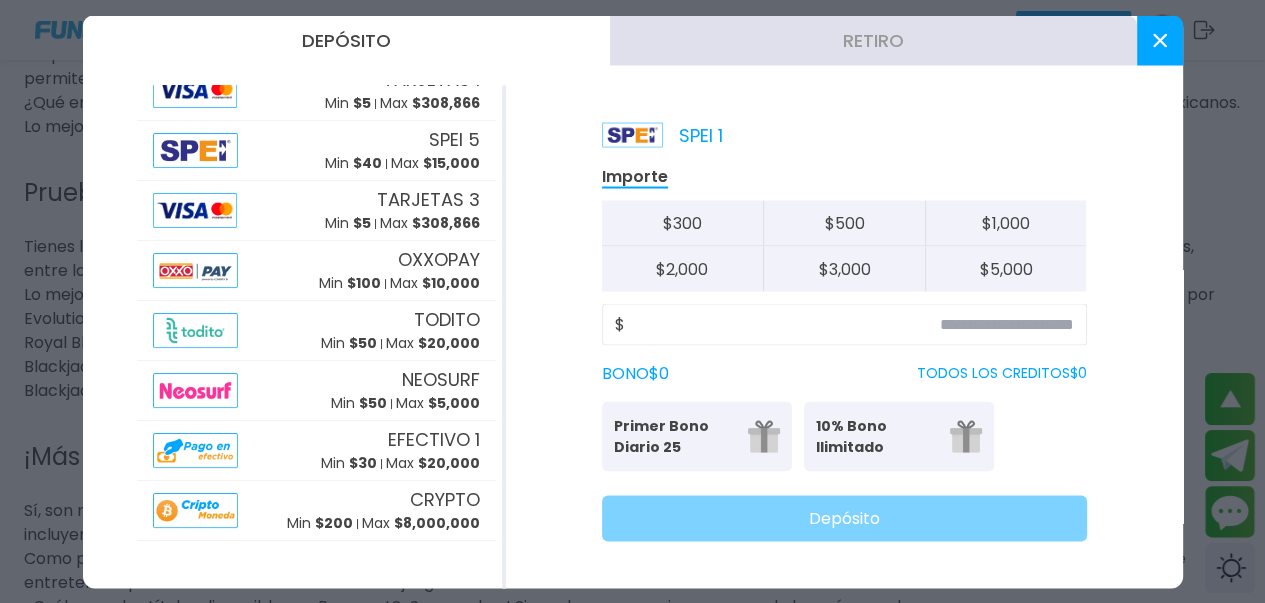 click at bounding box center (1160, 40) 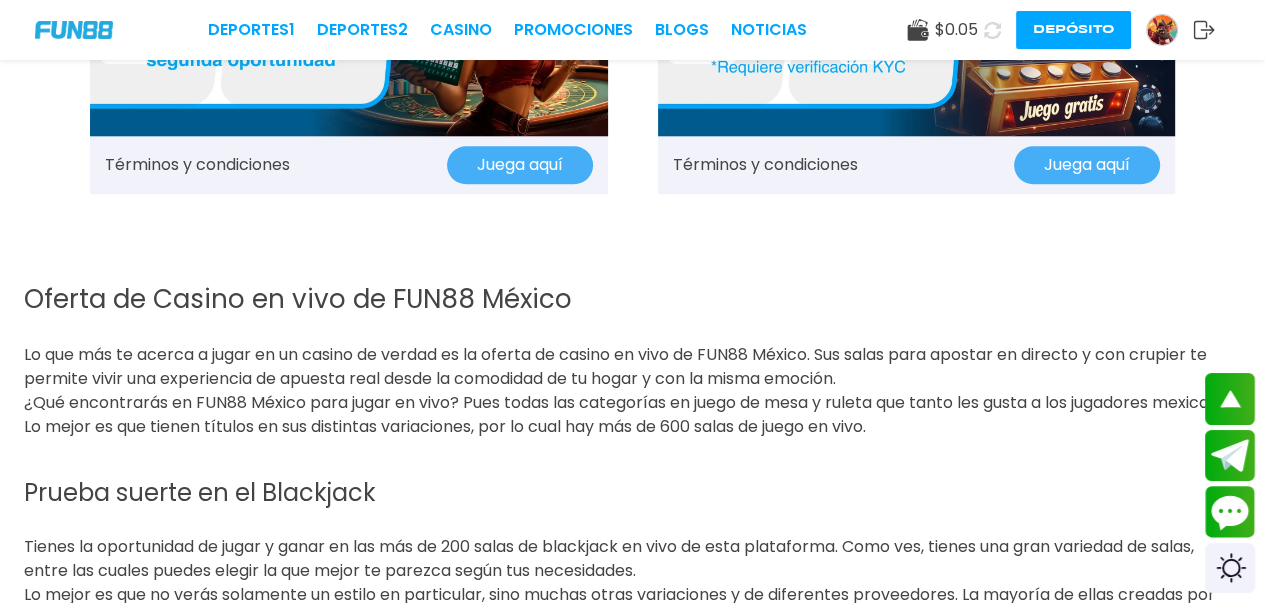 scroll, scrollTop: 1500, scrollLeft: 0, axis: vertical 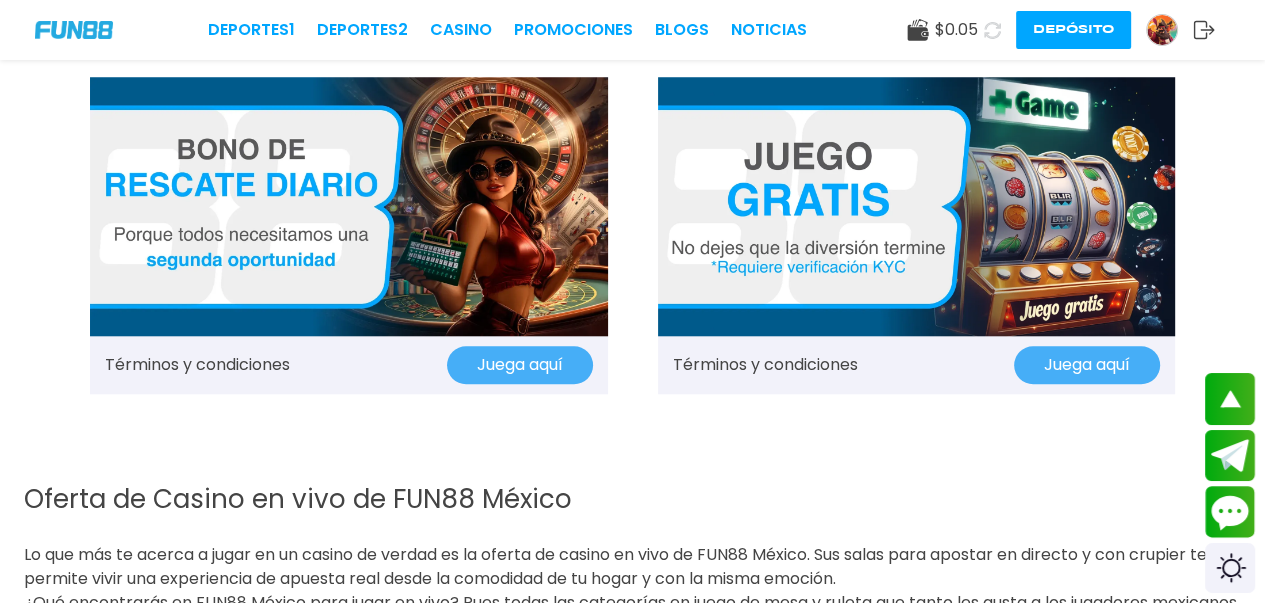 click at bounding box center (1162, 30) 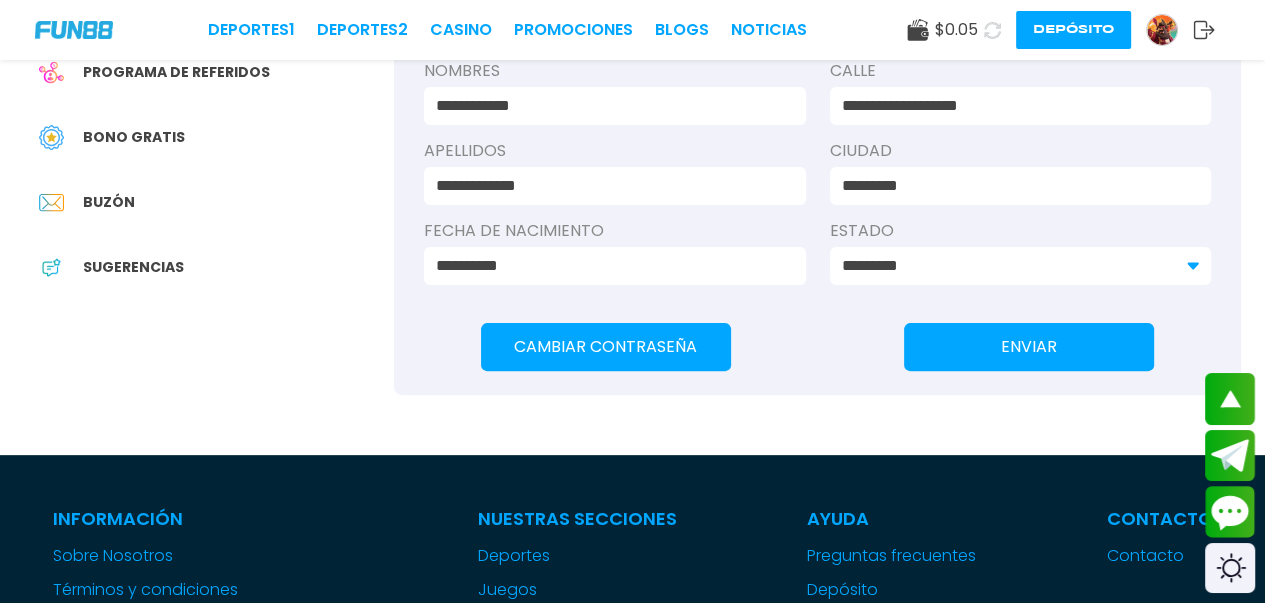 scroll, scrollTop: 400, scrollLeft: 0, axis: vertical 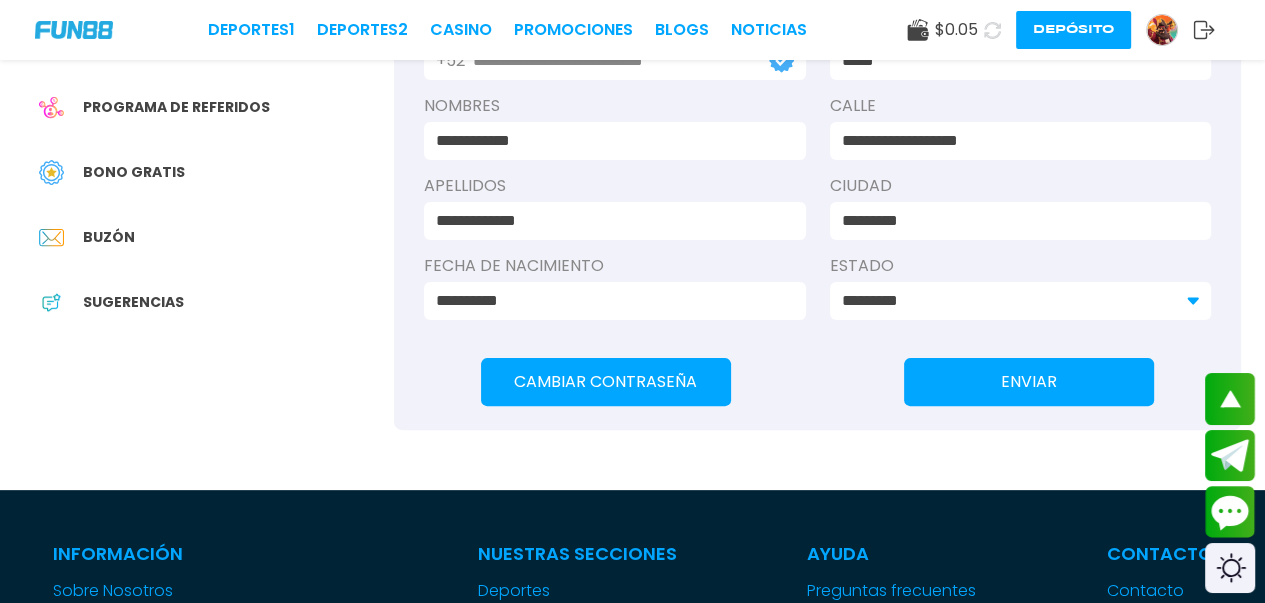 click on "Bono Gratis" at bounding box center (134, 172) 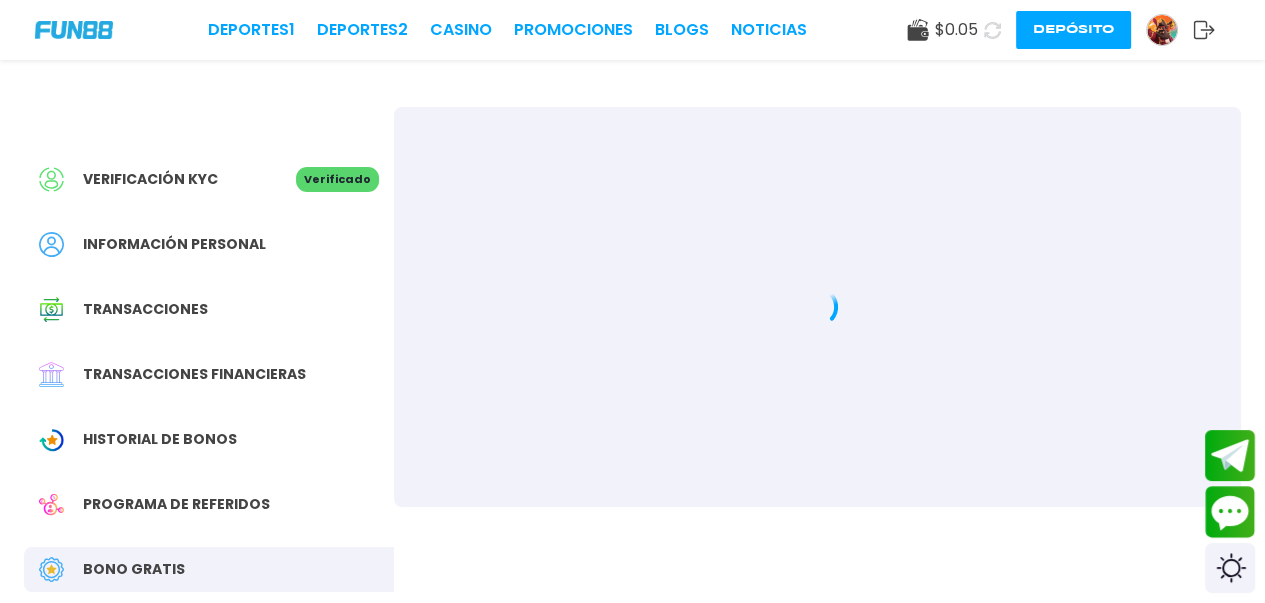 scroll, scrollTop: 0, scrollLeft: 0, axis: both 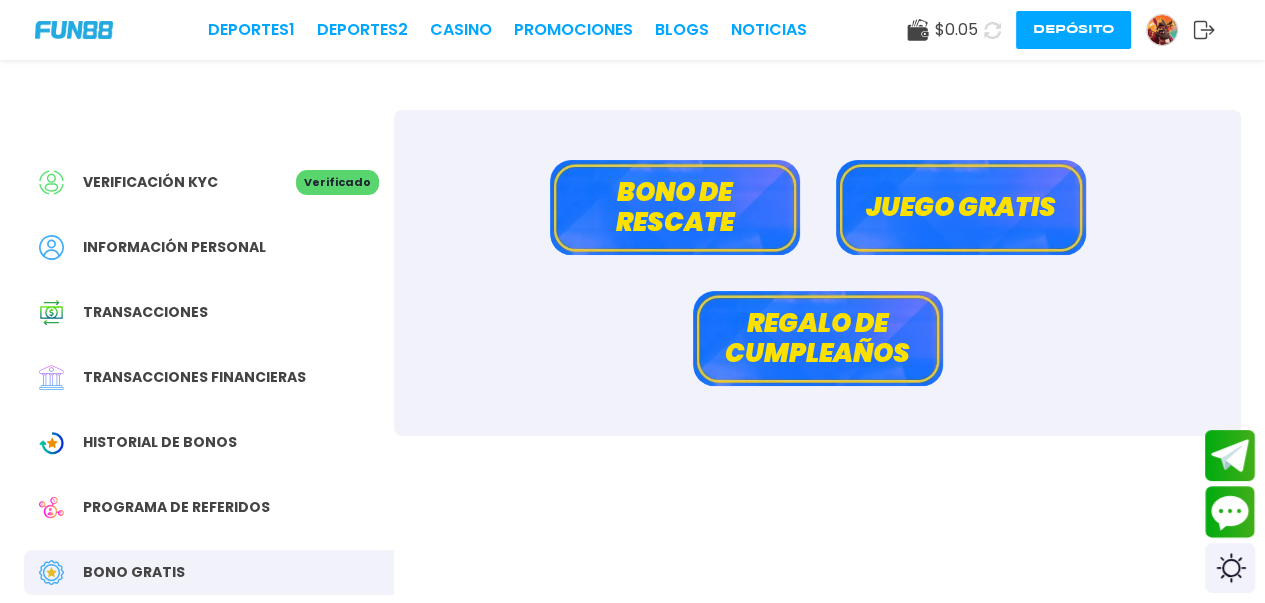 click on "Juego gratis" at bounding box center (961, 207) 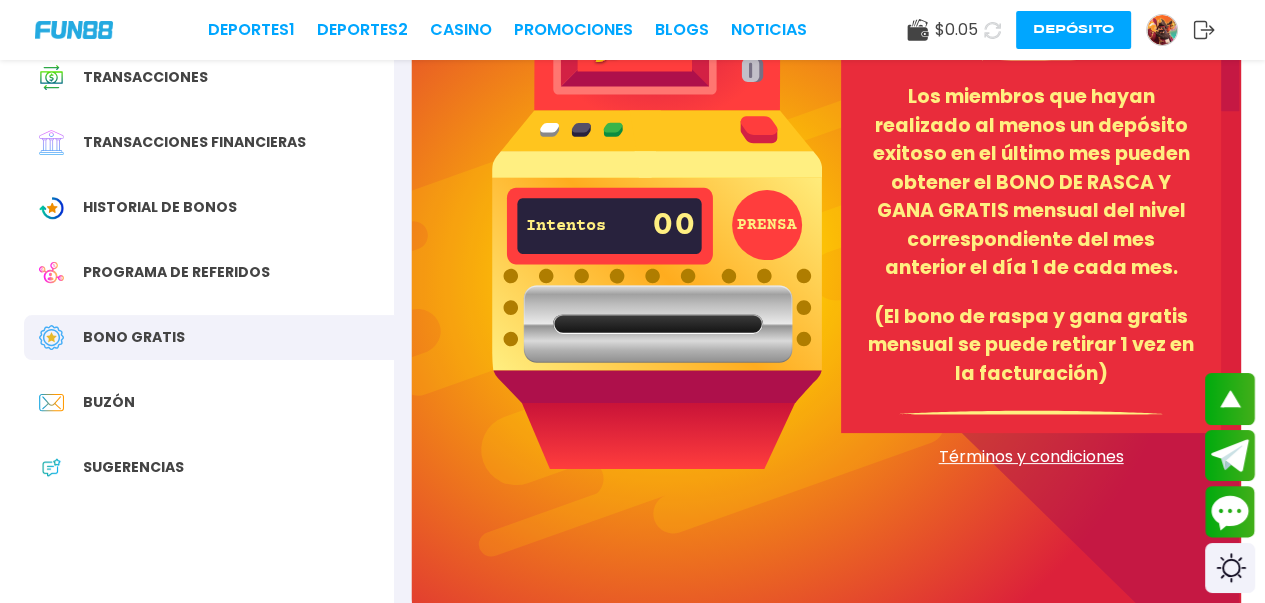 scroll, scrollTop: 200, scrollLeft: 0, axis: vertical 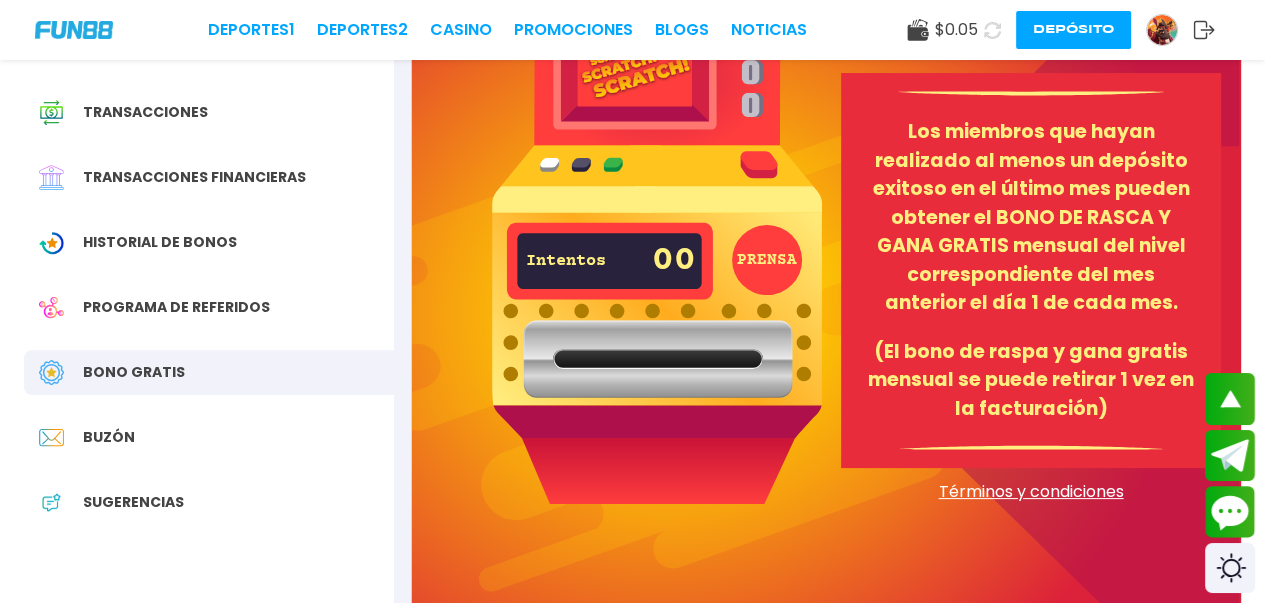 click on "PRENSA" at bounding box center (767, 260) 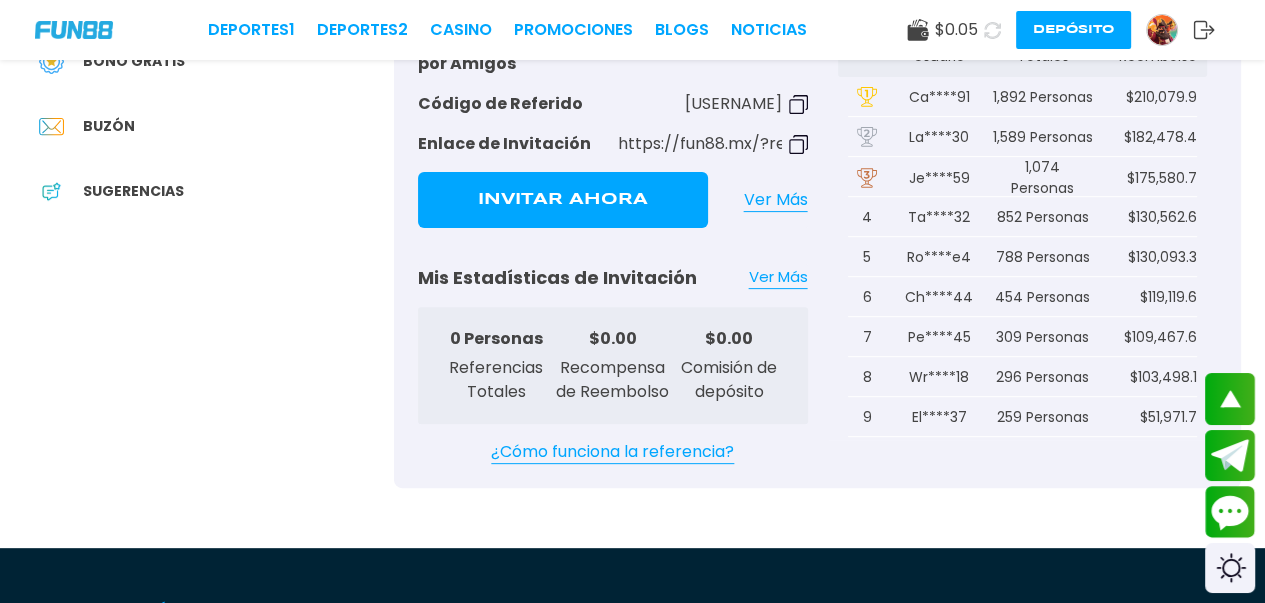 scroll, scrollTop: 400, scrollLeft: 0, axis: vertical 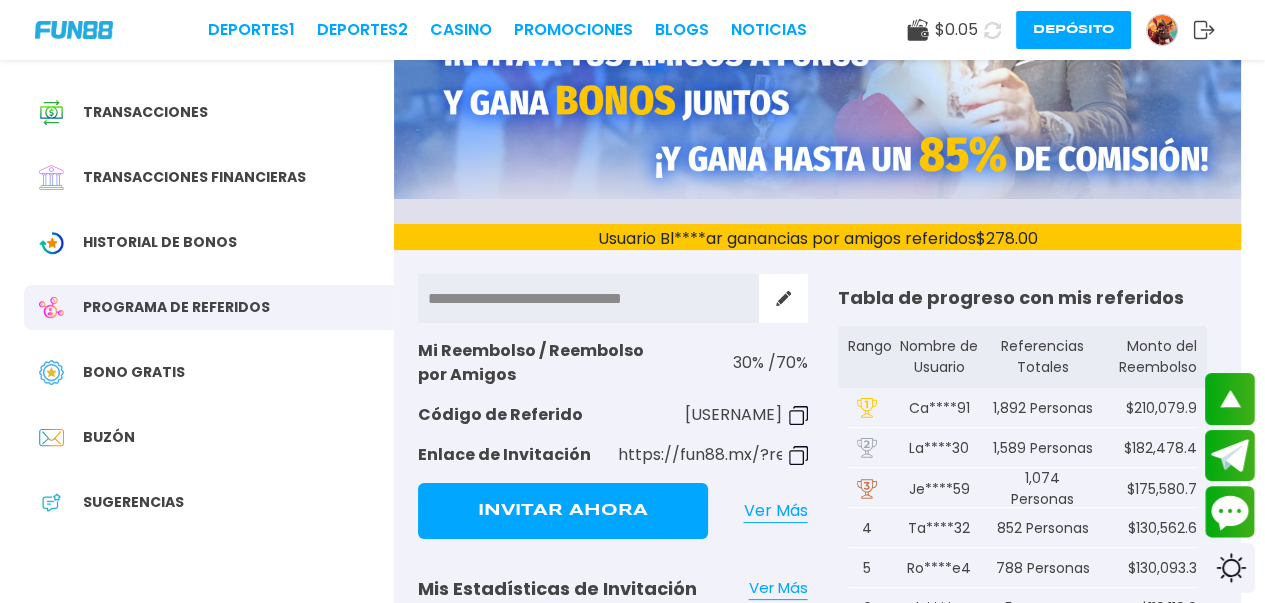 click on "Historial de Bonos" at bounding box center (209, 242) 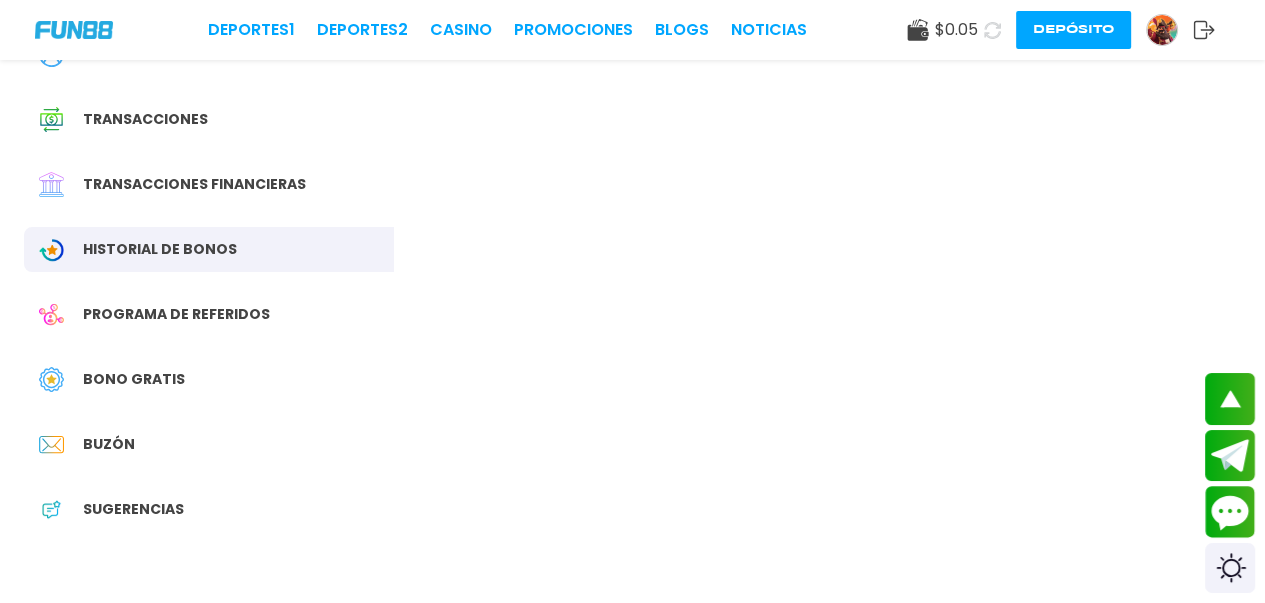 scroll, scrollTop: 0, scrollLeft: 0, axis: both 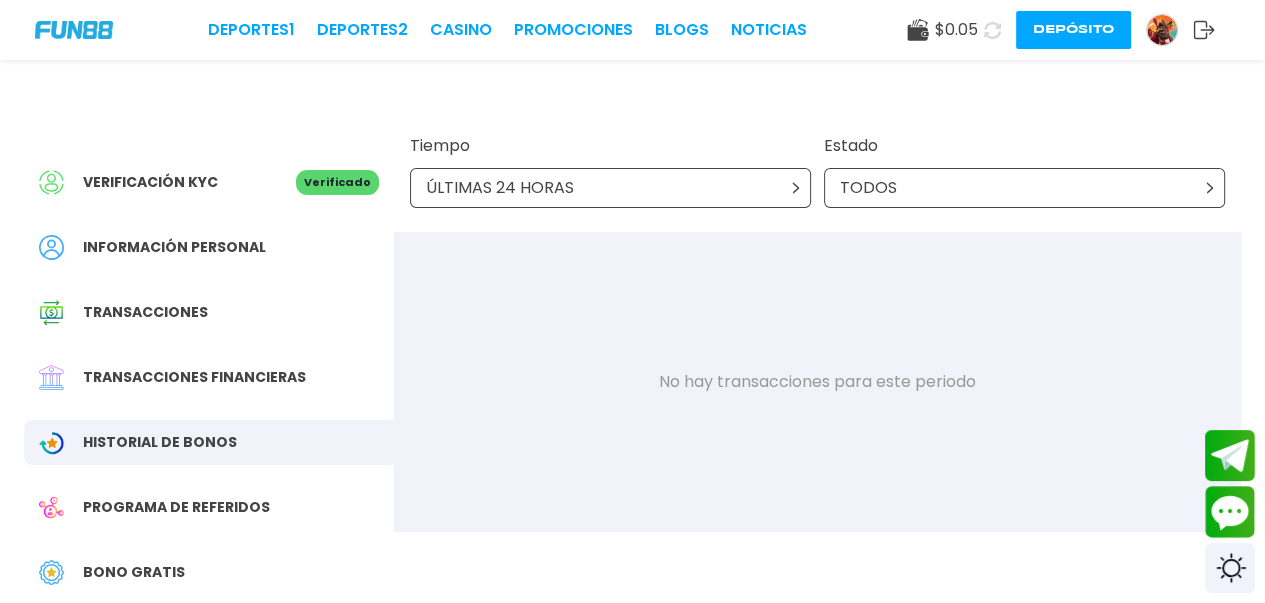 click on "Verificación KYC Verificado Información personal Transacciones Transacciones financieras Historial de Bonos Programa de referidos Bono Gratis Buzón Sugerencias" at bounding box center (209, 452) 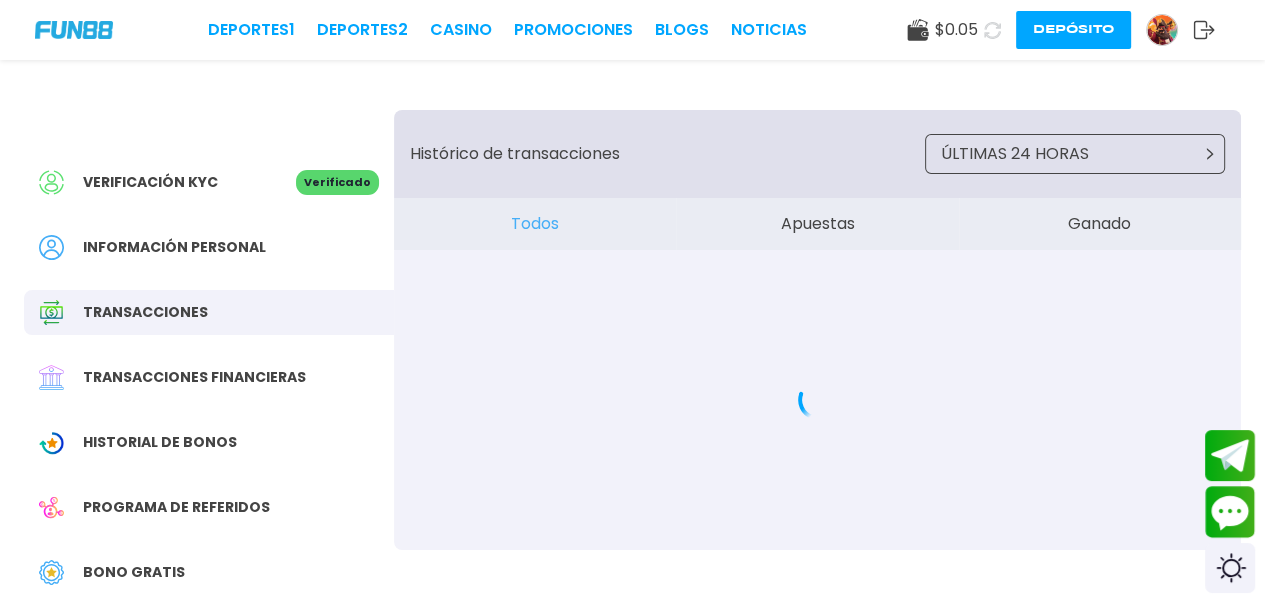 click on "Transacciones financieras" at bounding box center (194, 377) 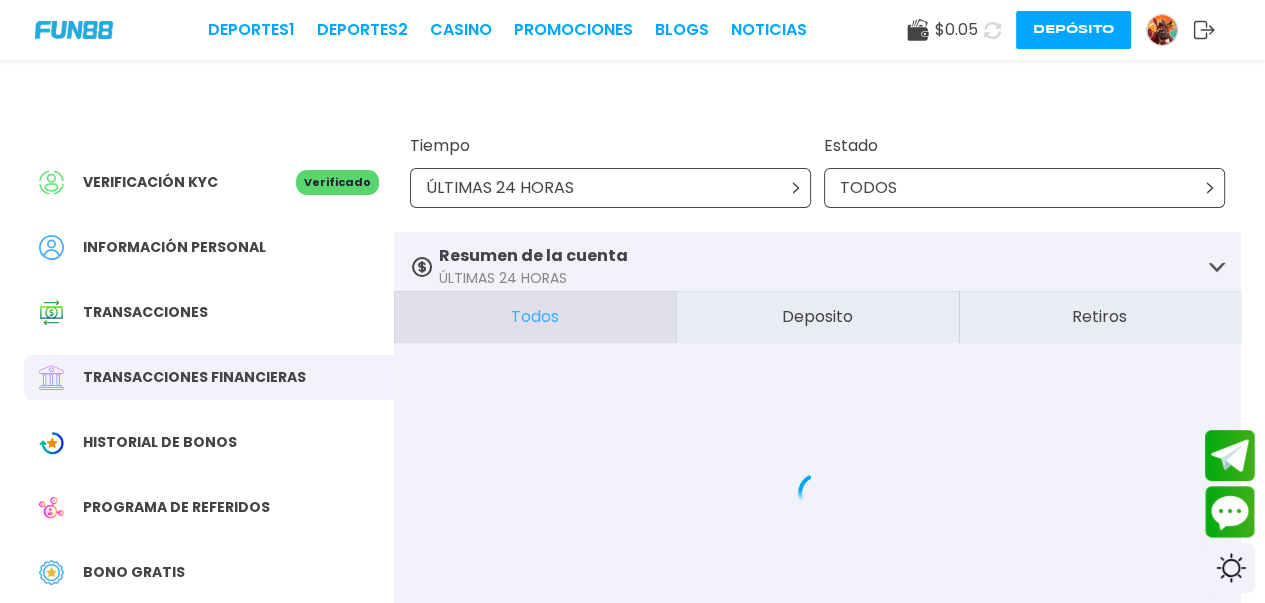 drag, startPoint x: 265, startPoint y: 289, endPoint x: 267, endPoint y: 256, distance: 33.06055 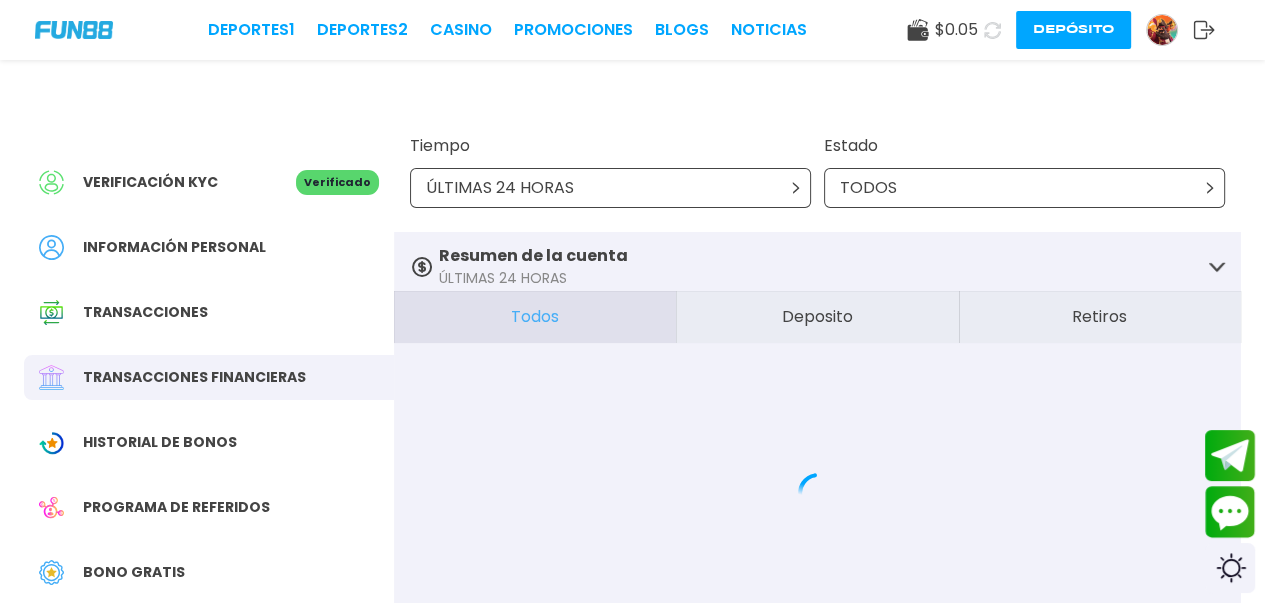 click on "Verificación KYC Verificado Información personal Transacciones Transacciones financieras Historial de Bonos Programa de referidos Bono Gratis Buzón Sugerencias" at bounding box center (209, 452) 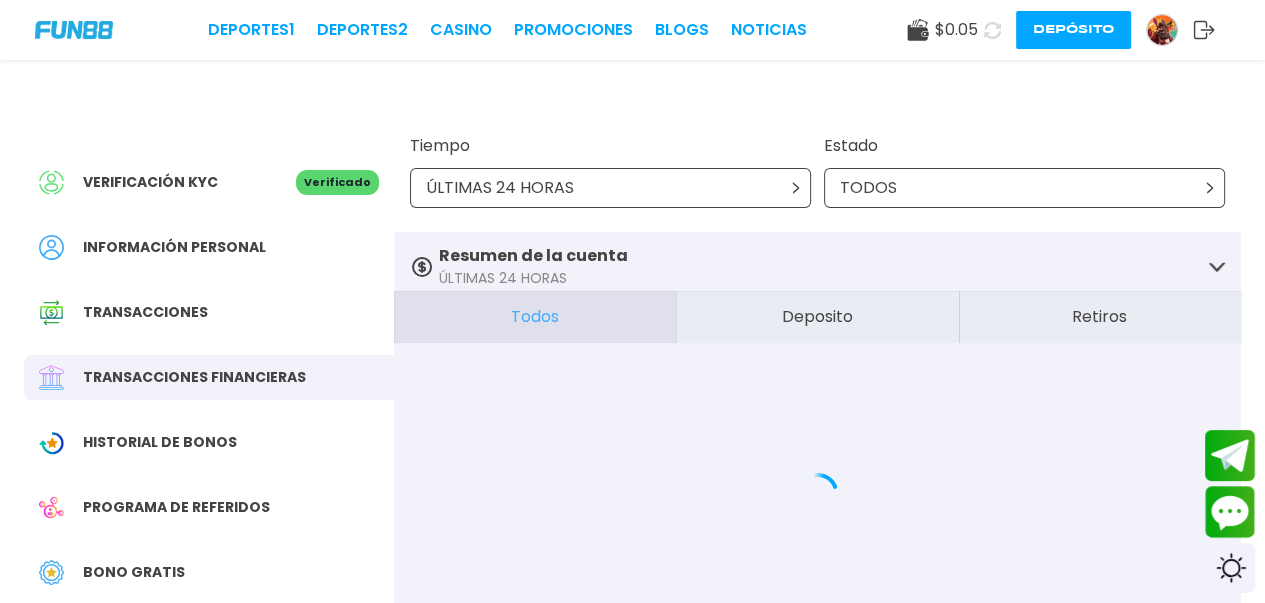 click on "Información personal" at bounding box center [209, 247] 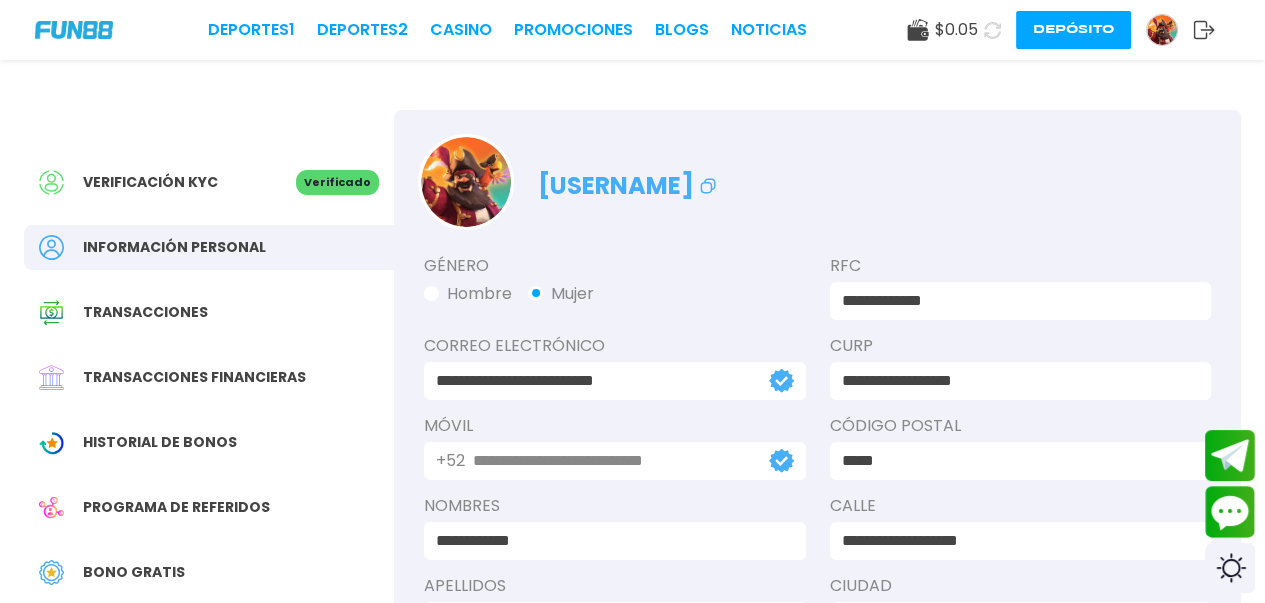 click on "Verificación KYC" at bounding box center [167, 182] 